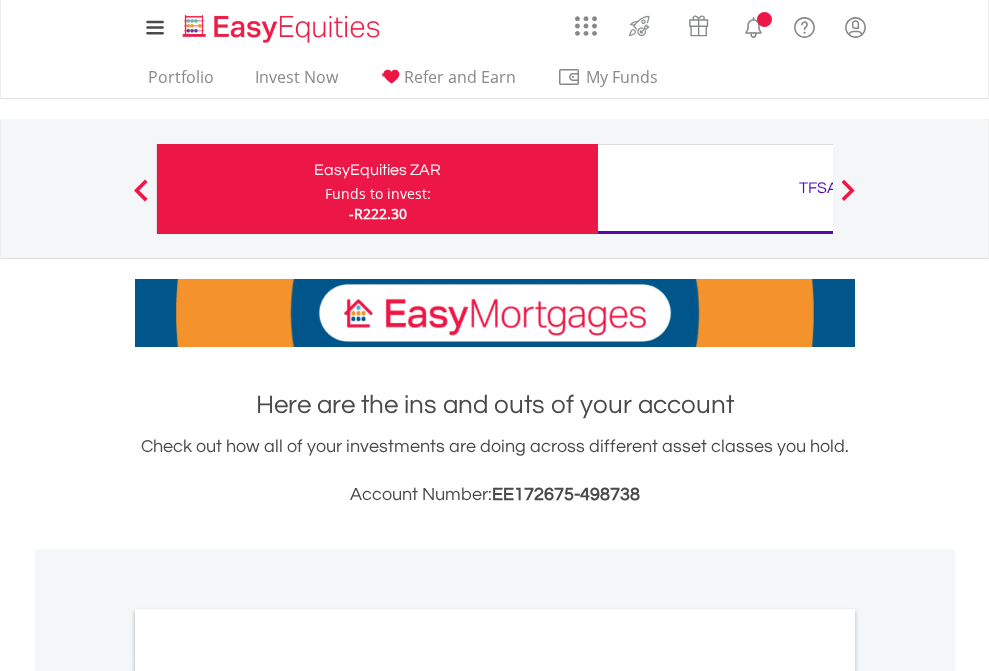 scroll, scrollTop: 0, scrollLeft: 0, axis: both 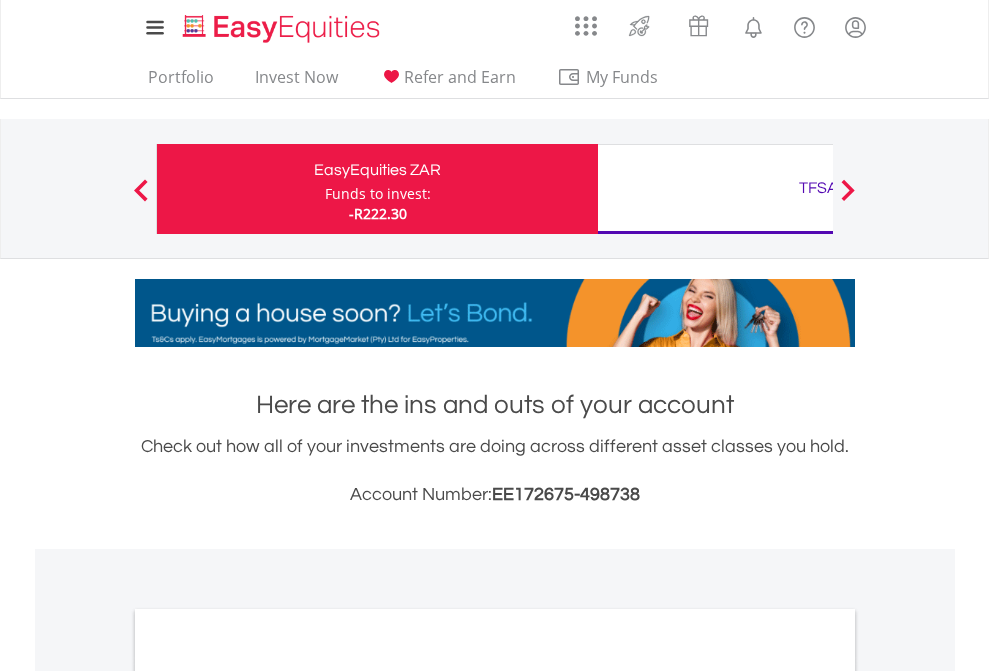 click on "Funds to invest:" at bounding box center (378, 194) 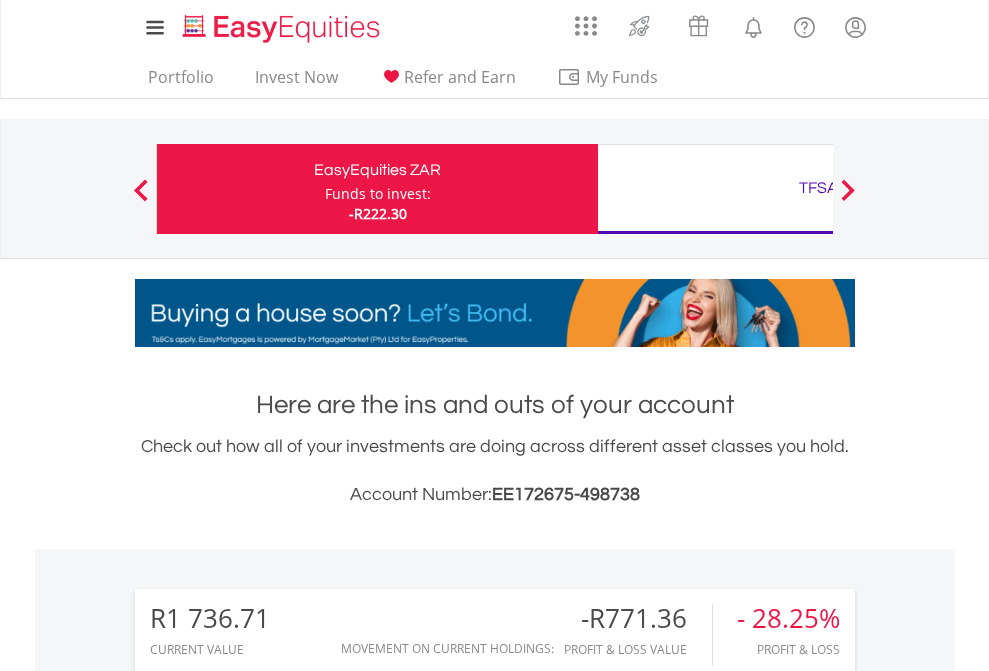 scroll, scrollTop: 999808, scrollLeft: 999687, axis: both 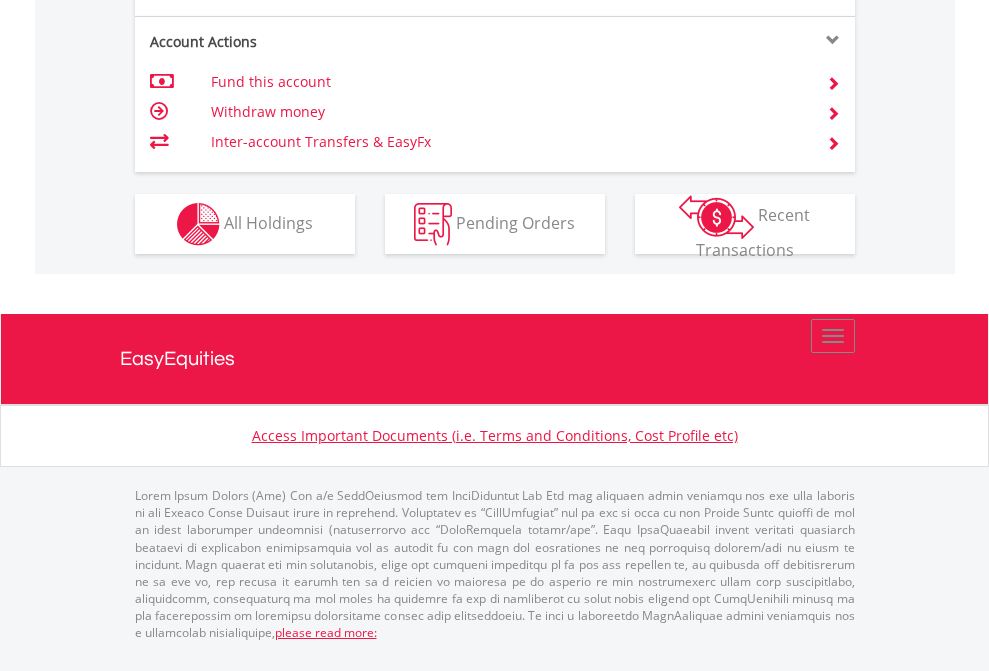 click on "Investment types" at bounding box center [706, -337] 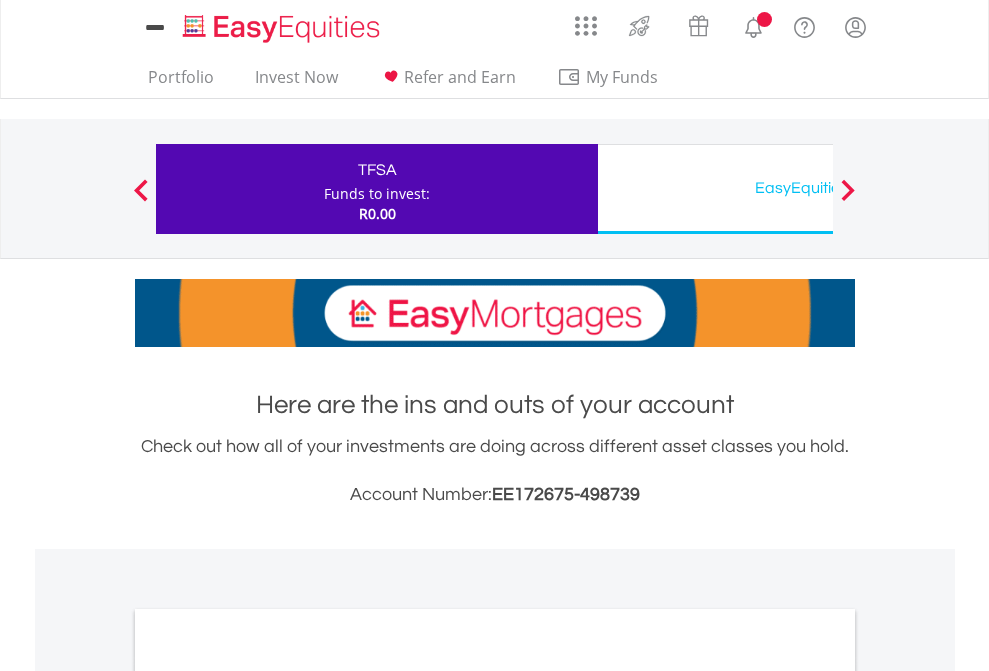 scroll, scrollTop: 0, scrollLeft: 0, axis: both 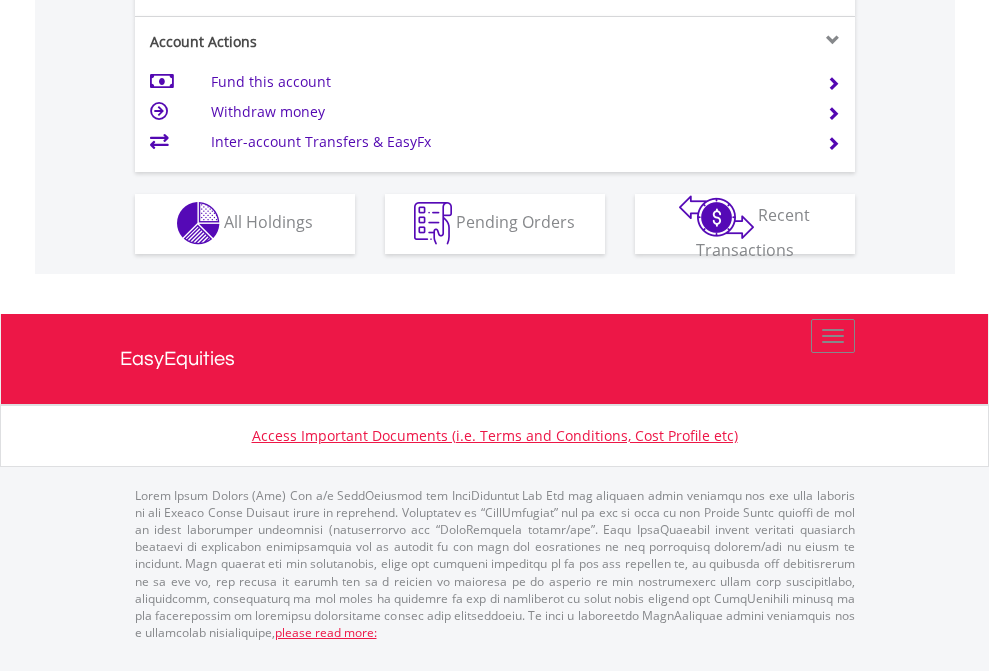 click on "Investment types" at bounding box center [706, -353] 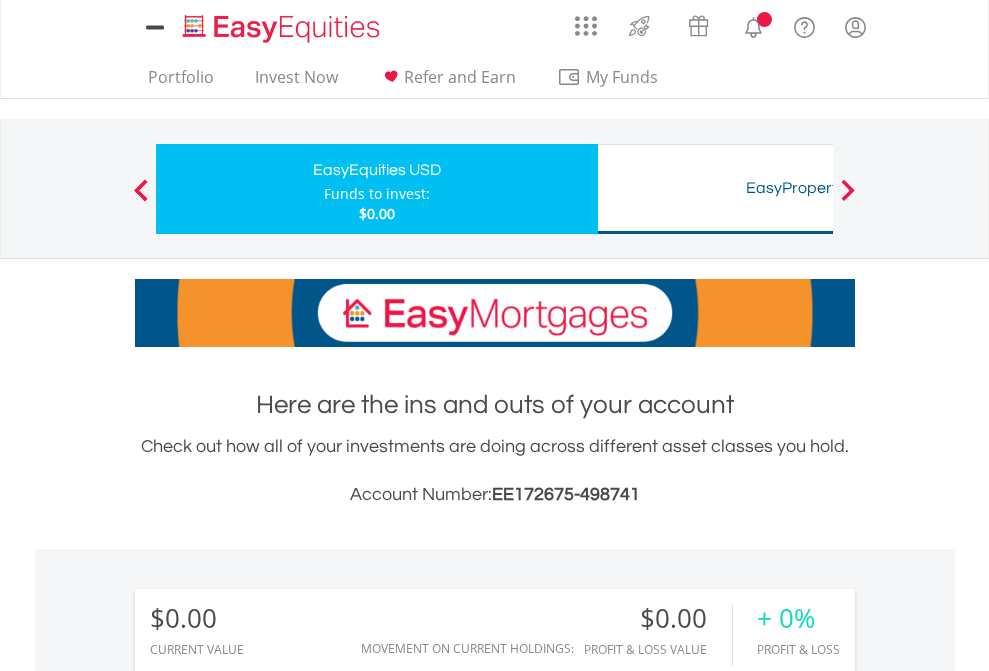 scroll, scrollTop: 0, scrollLeft: 0, axis: both 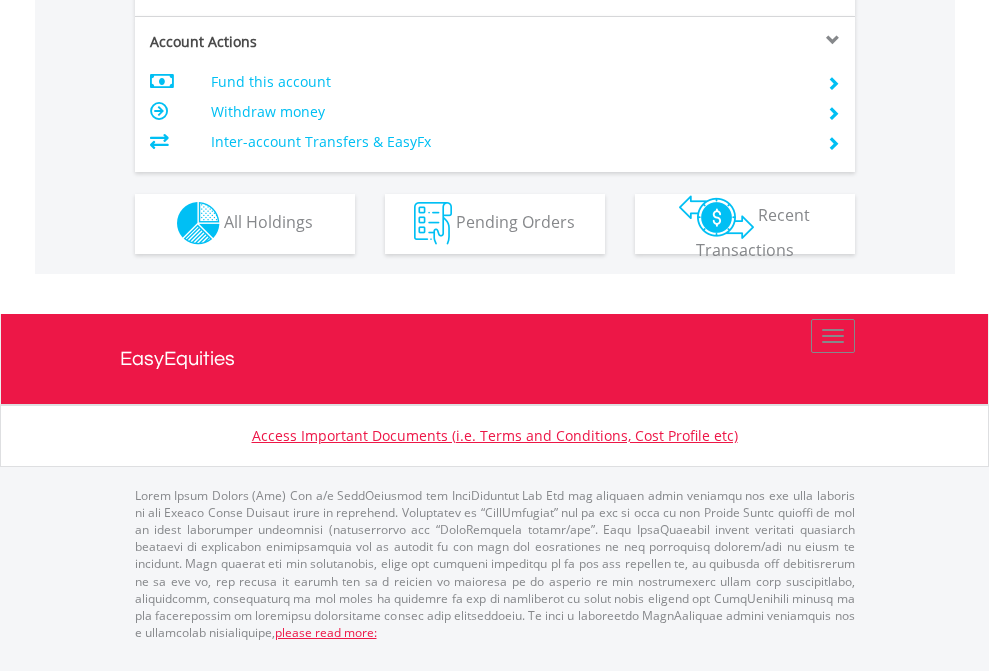 click on "Investment types" at bounding box center [706, -353] 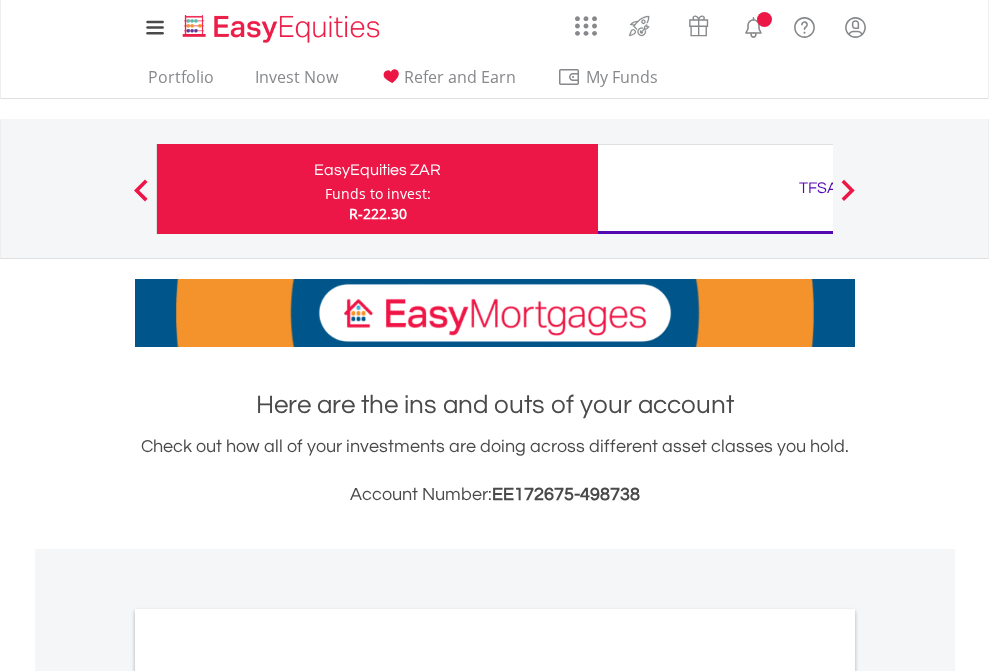 scroll, scrollTop: 0, scrollLeft: 0, axis: both 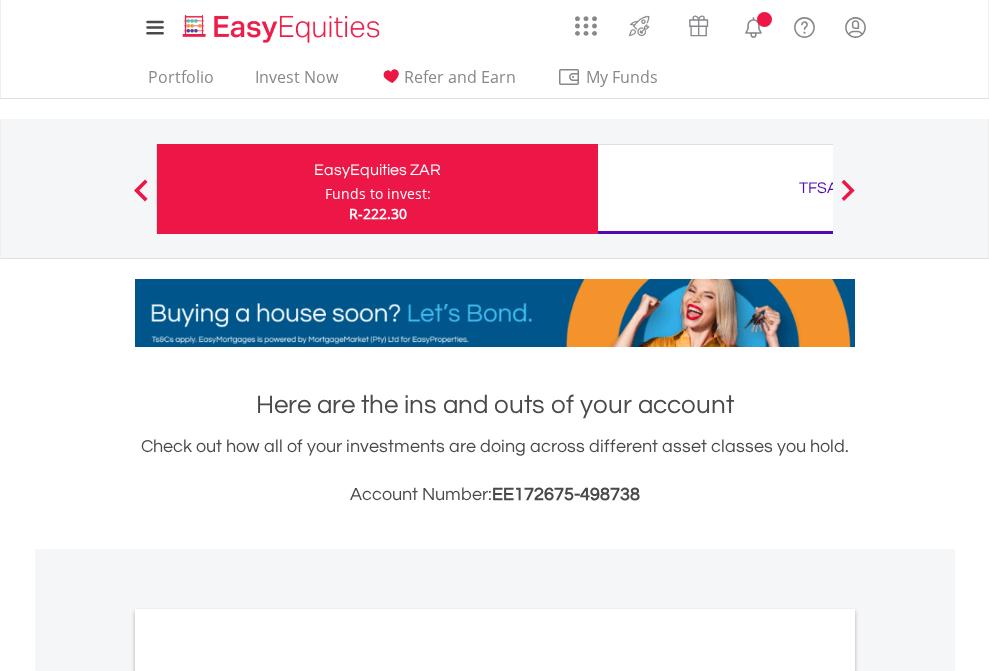 click on "All Holdings" at bounding box center (268, 1096) 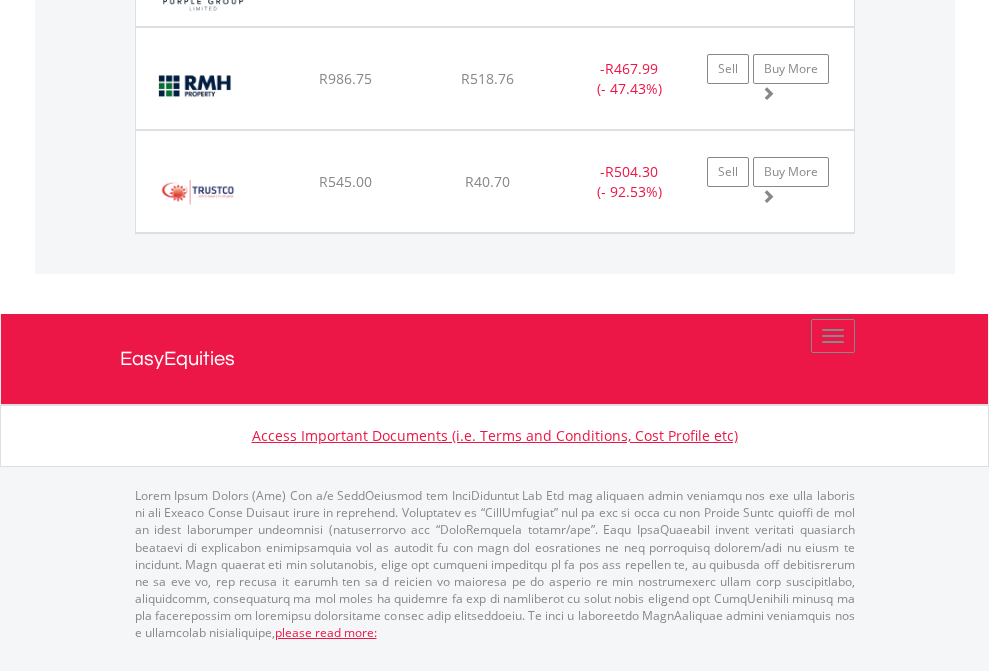 scroll, scrollTop: 2265, scrollLeft: 0, axis: vertical 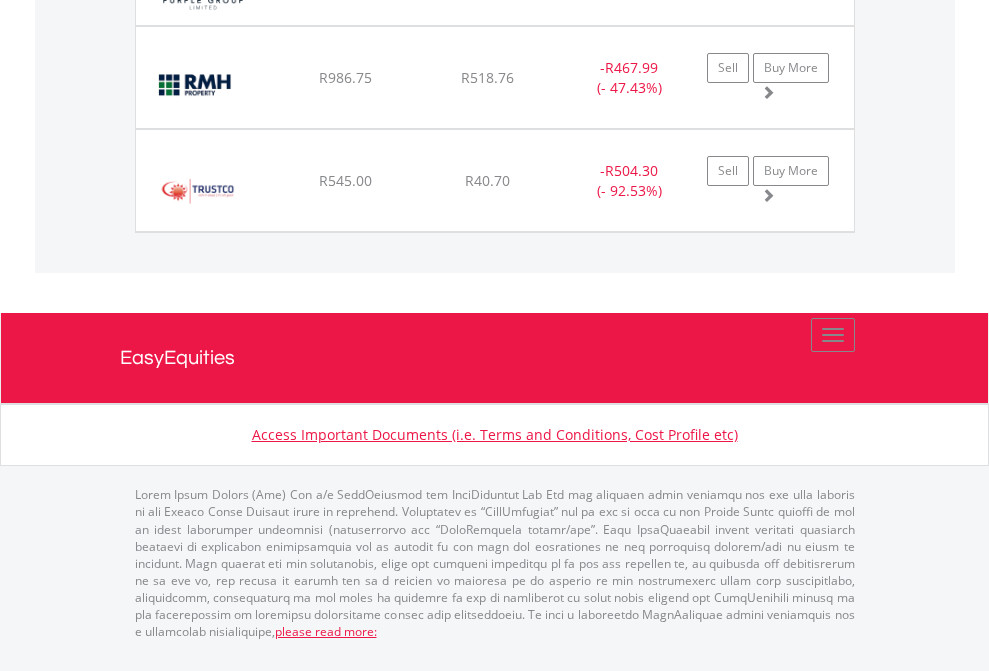 click on "TFSA" at bounding box center (818, -1791) 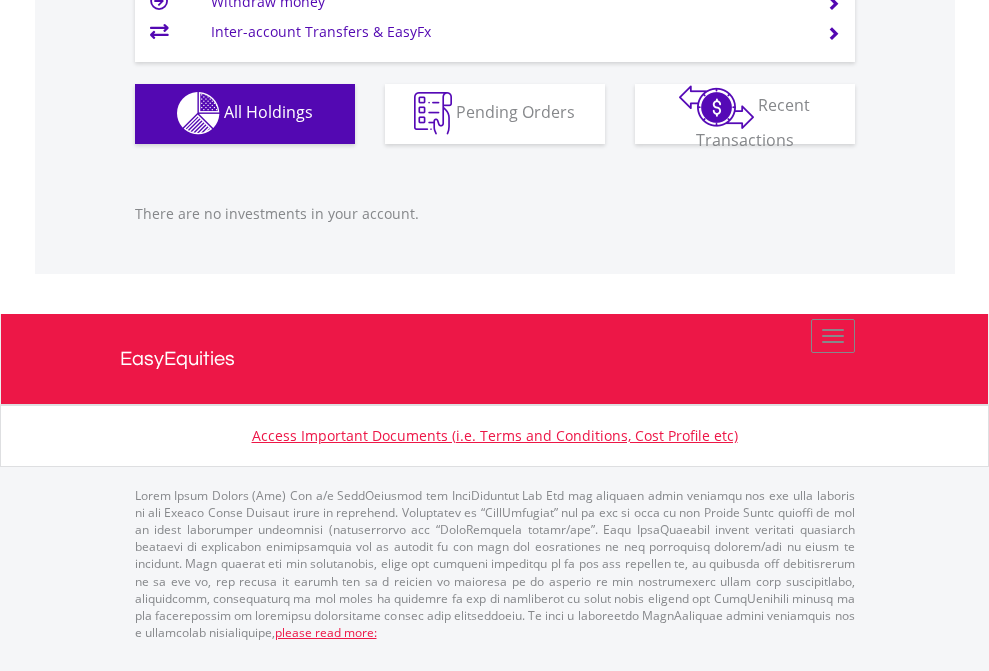 scroll, scrollTop: 1980, scrollLeft: 0, axis: vertical 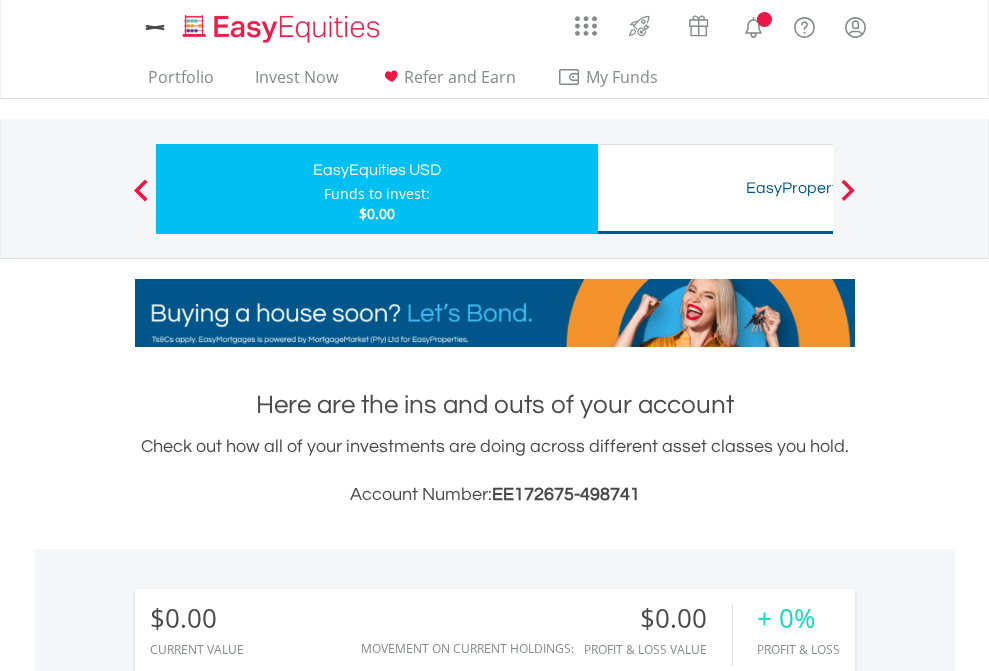 click on "All Holdings" at bounding box center (268, 1442) 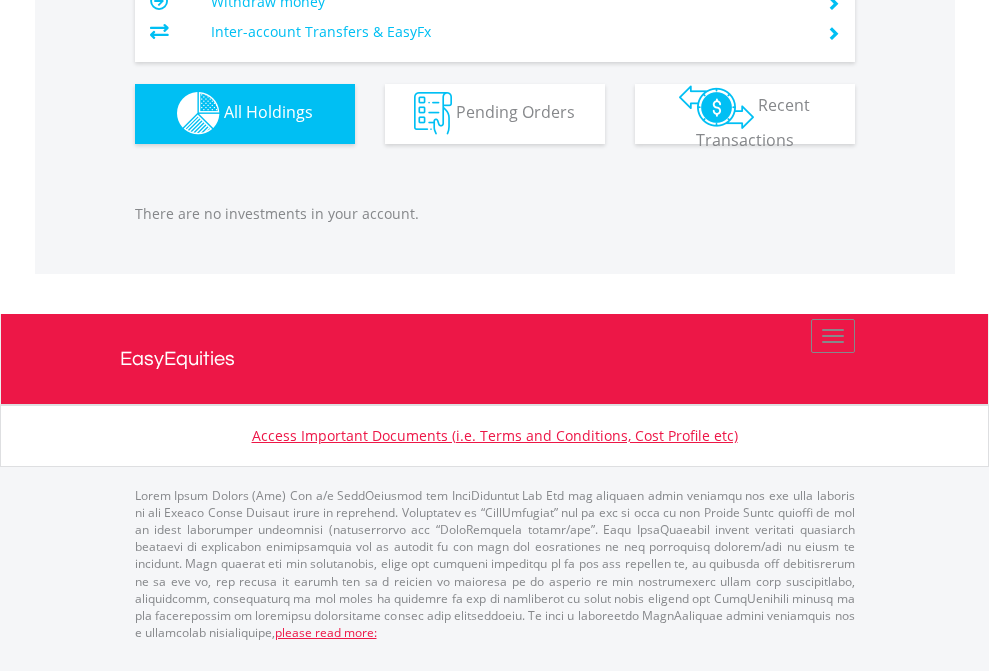 scroll, scrollTop: 1980, scrollLeft: 0, axis: vertical 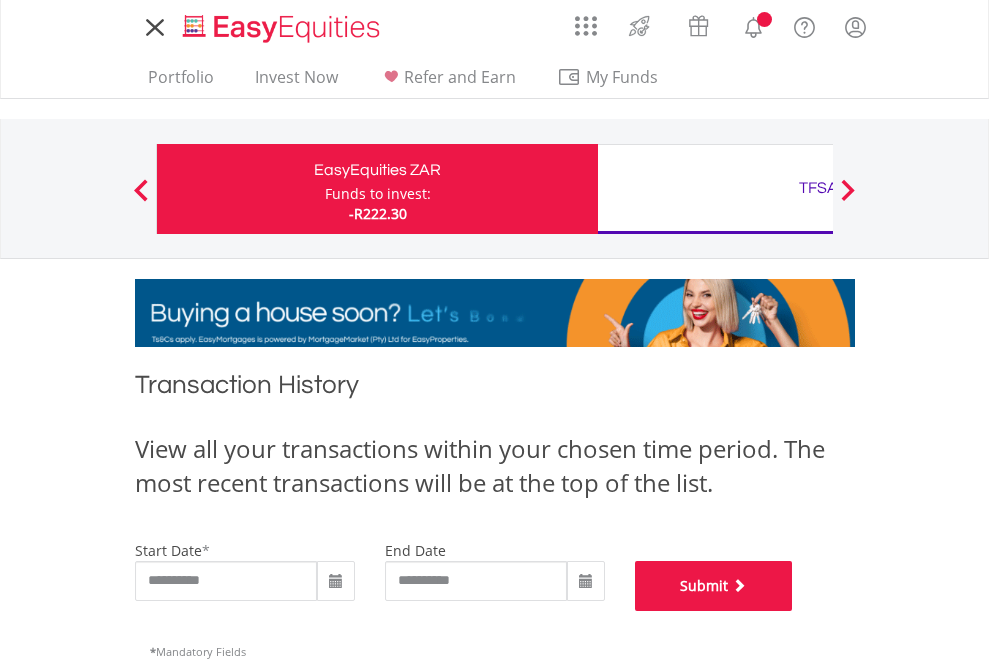 click on "Submit" at bounding box center [714, 586] 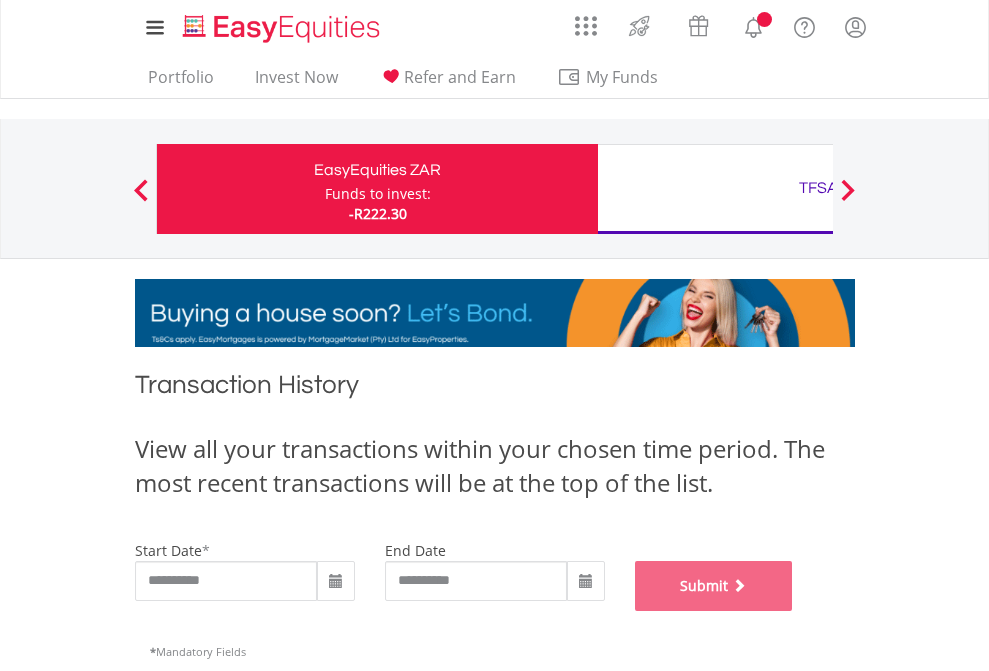 scroll, scrollTop: 811, scrollLeft: 0, axis: vertical 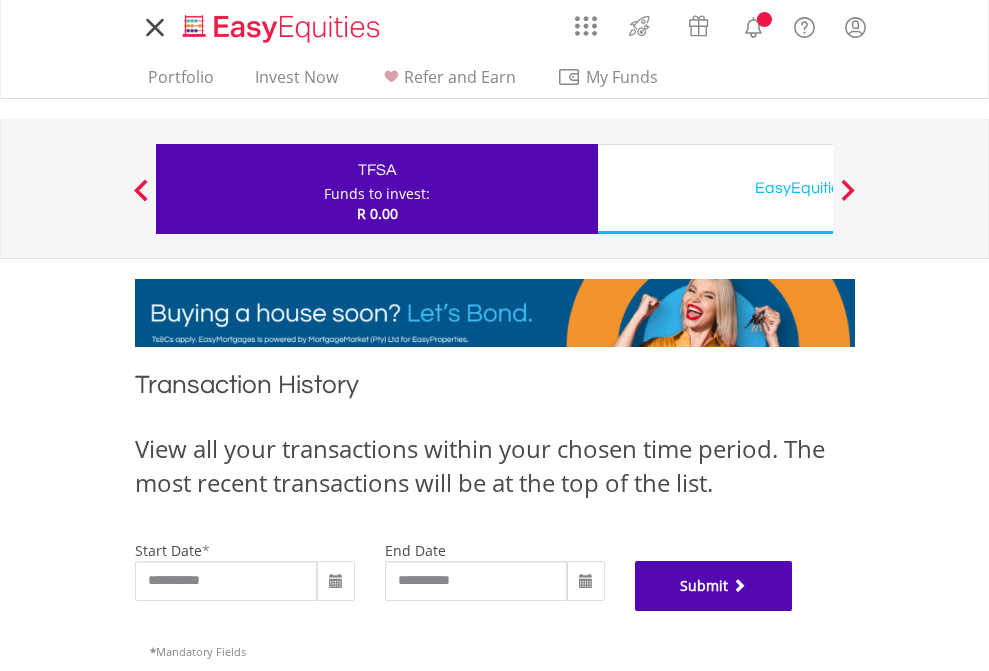 click on "Submit" at bounding box center [714, 586] 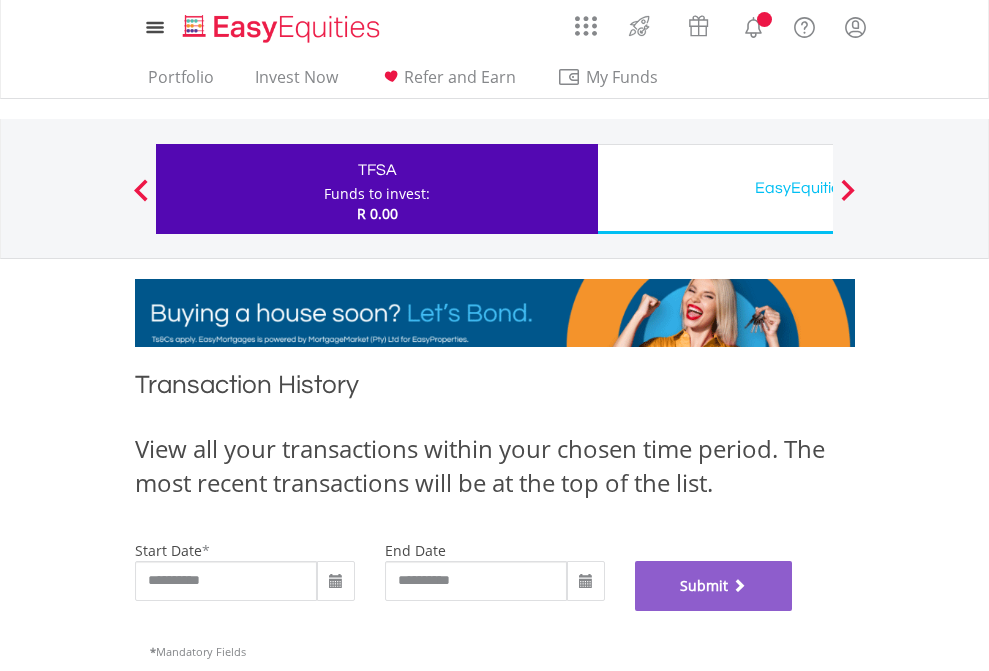 scroll, scrollTop: 811, scrollLeft: 0, axis: vertical 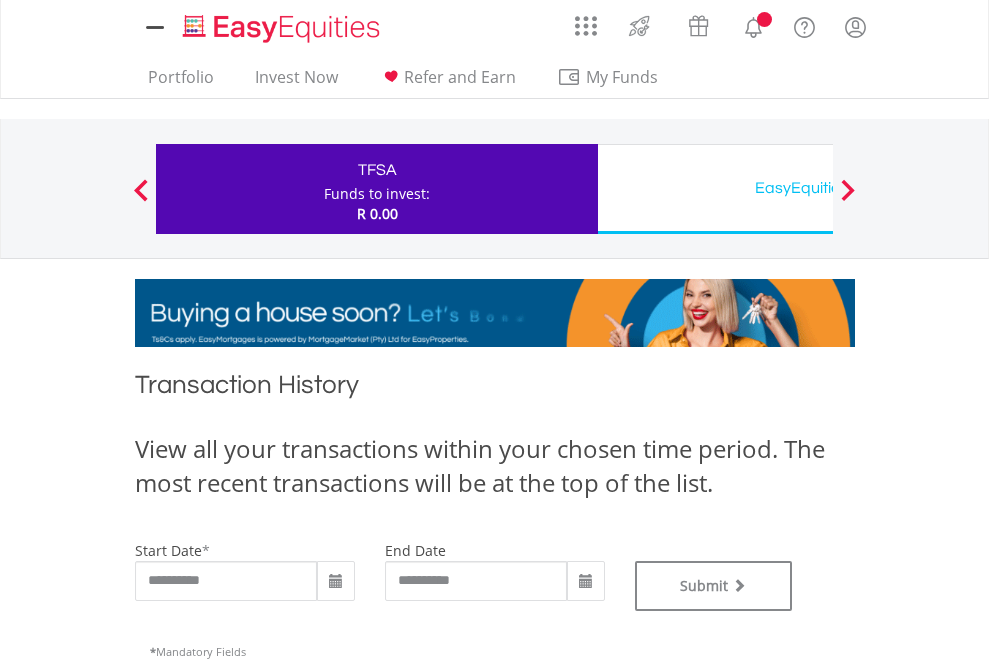 click on "EasyEquities USD" at bounding box center (818, 188) 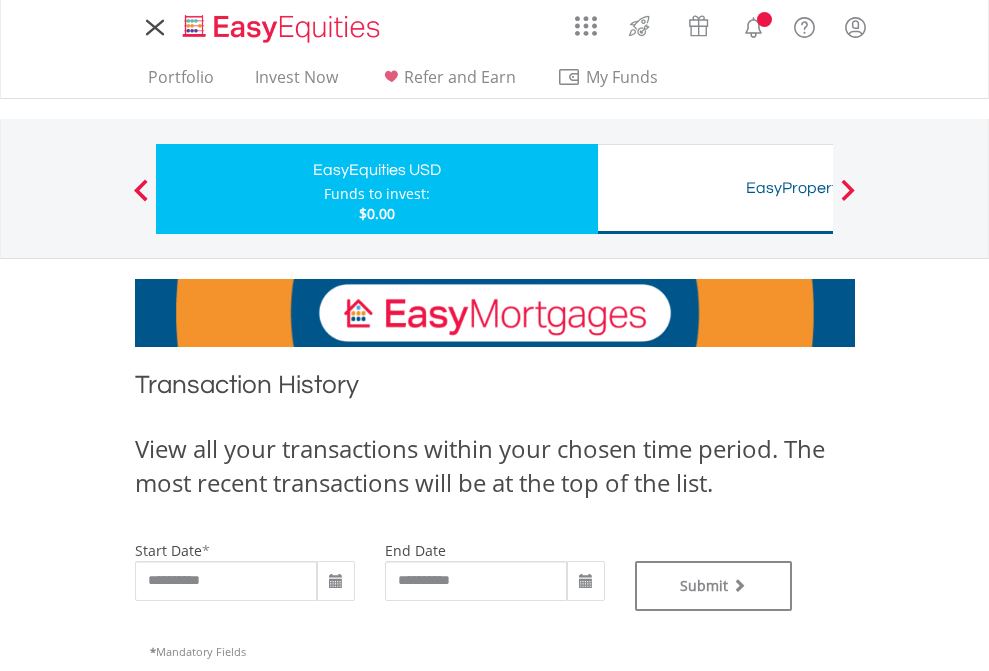 scroll, scrollTop: 0, scrollLeft: 0, axis: both 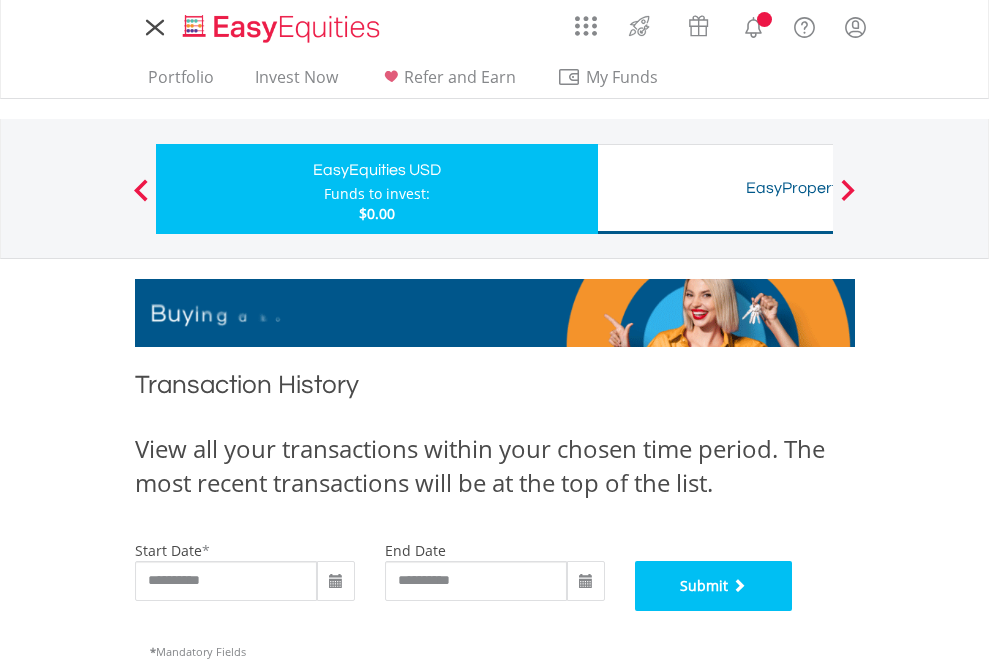 click on "Submit" at bounding box center (714, 586) 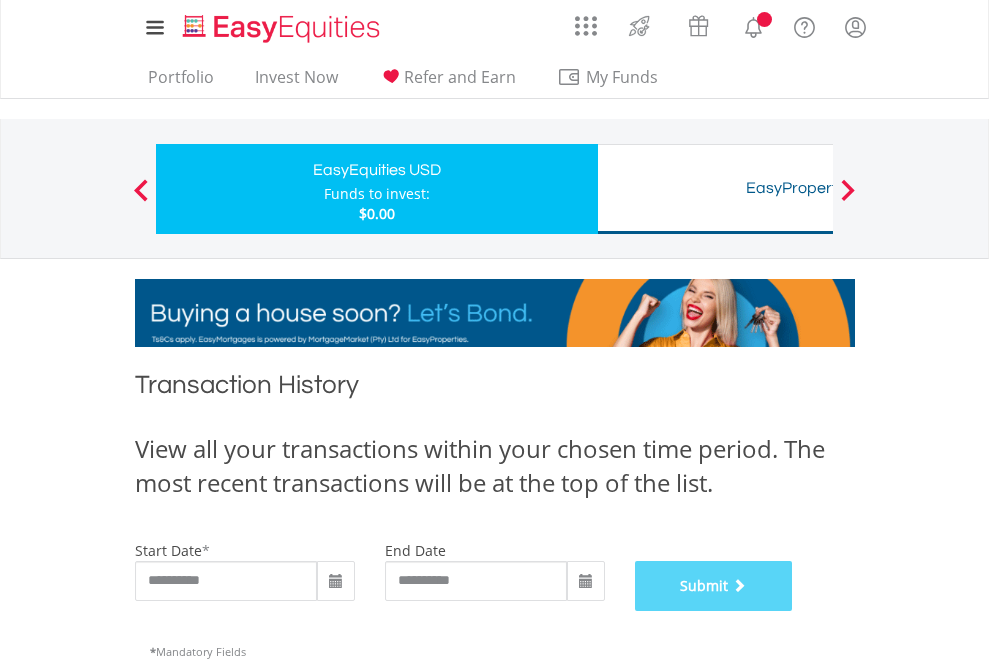 scroll, scrollTop: 811, scrollLeft: 0, axis: vertical 